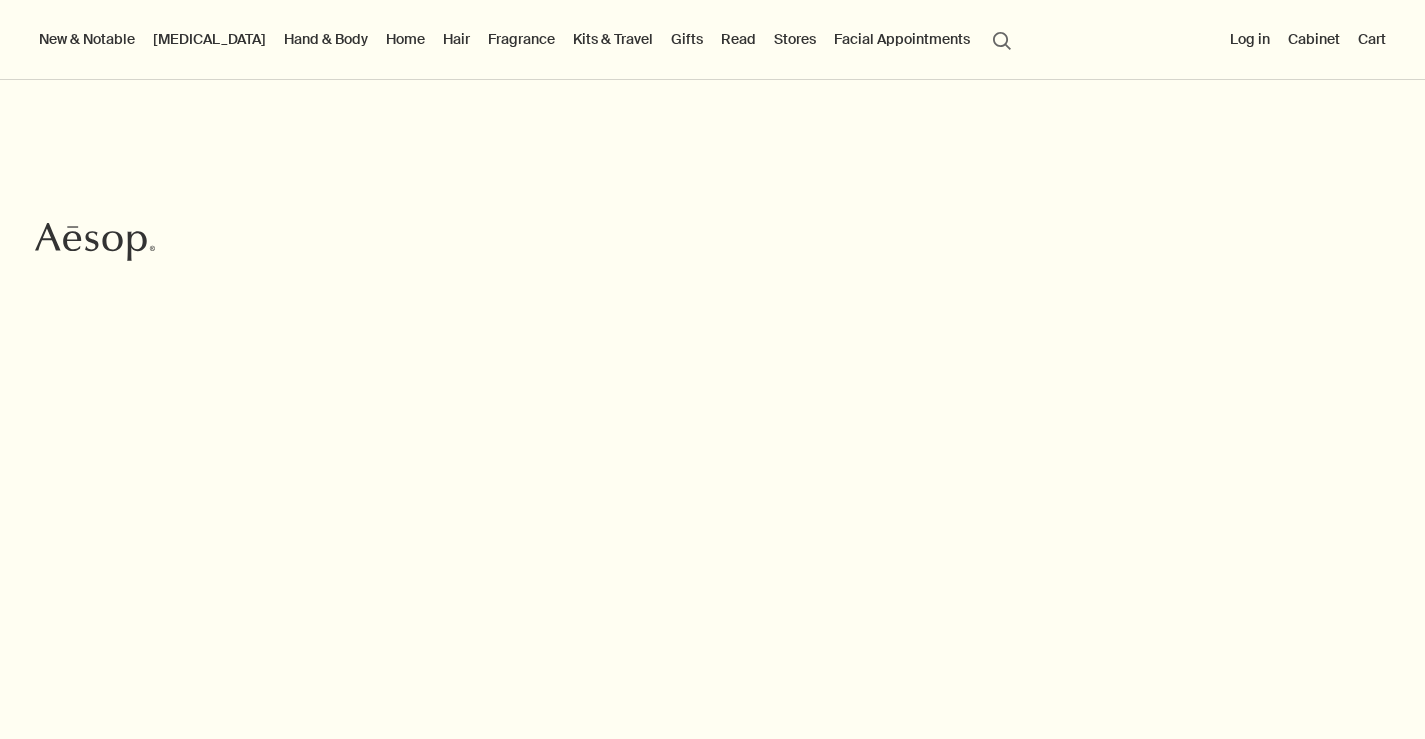 scroll, scrollTop: 0, scrollLeft: 0, axis: both 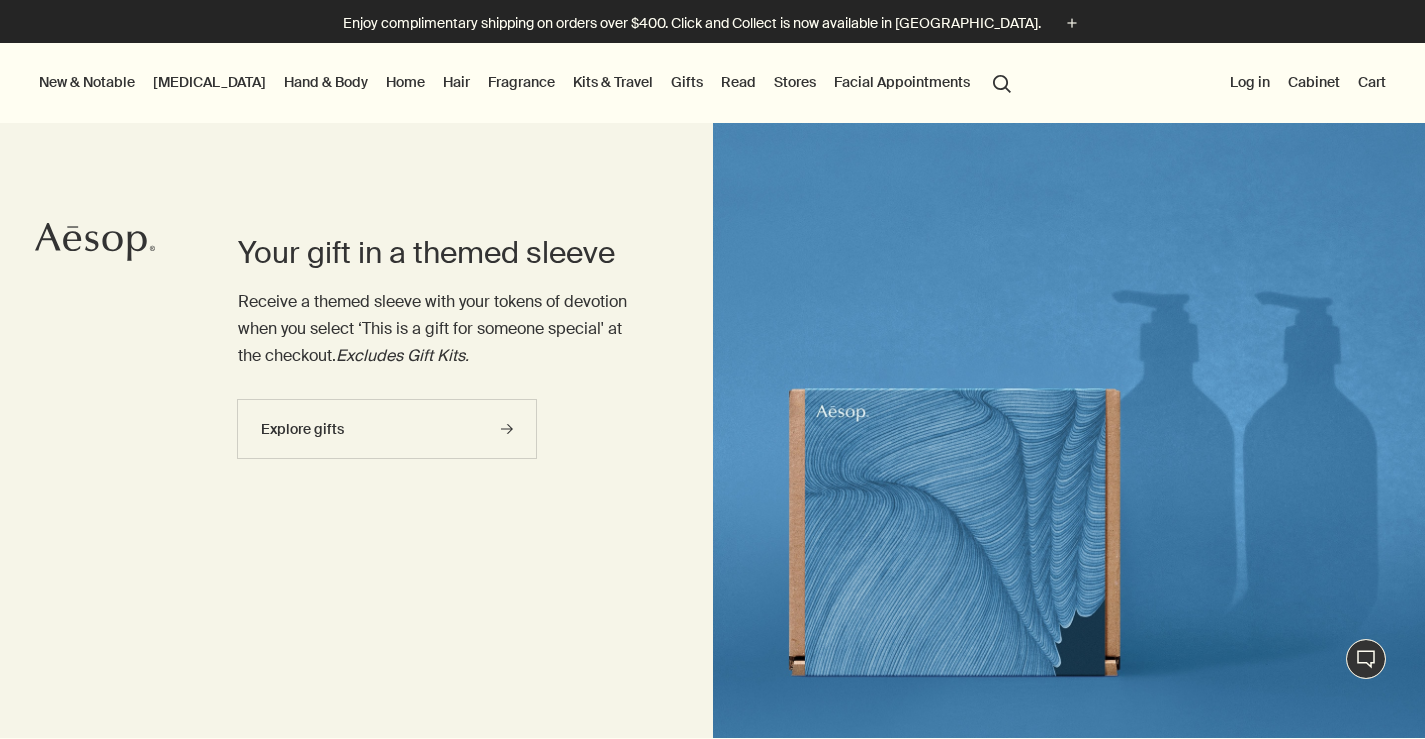click on "[MEDICAL_DATA]" at bounding box center [209, 82] 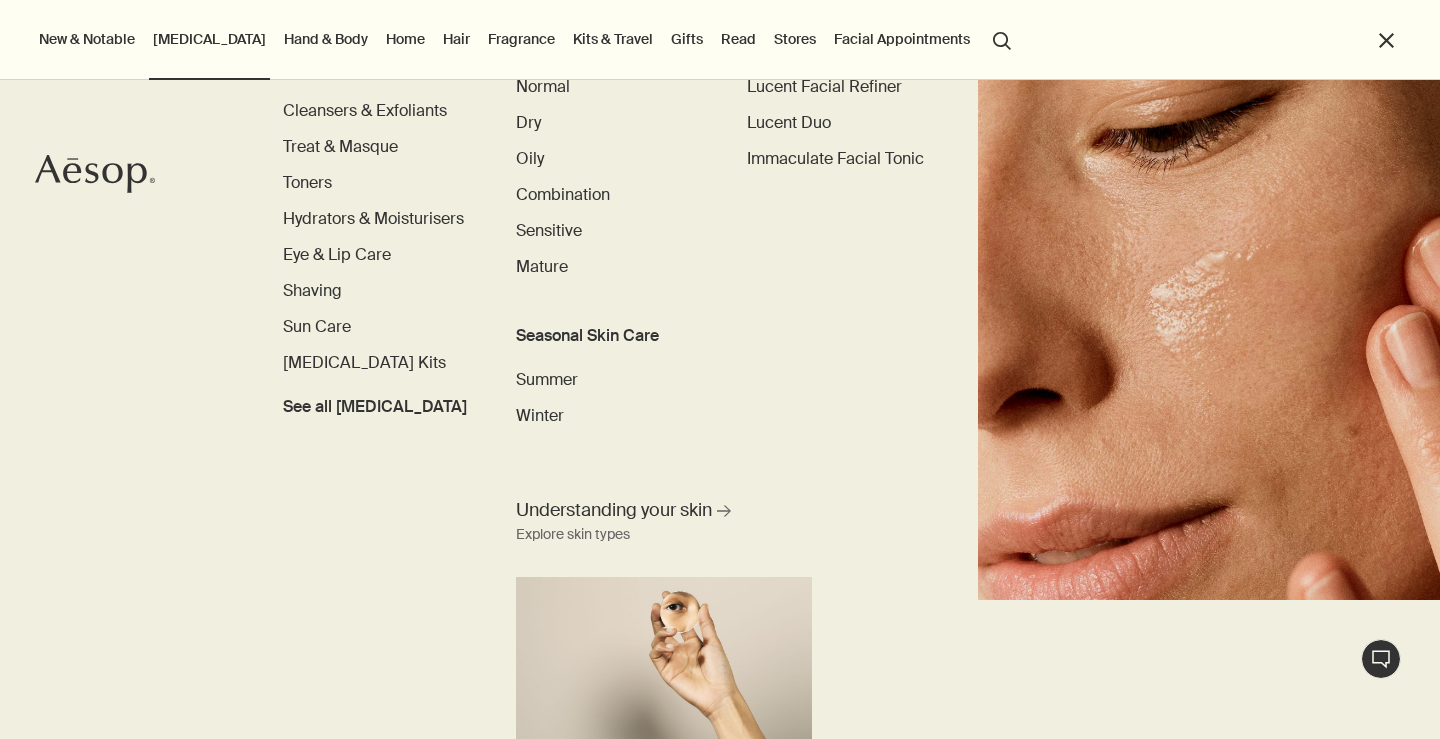 scroll, scrollTop: 142, scrollLeft: 0, axis: vertical 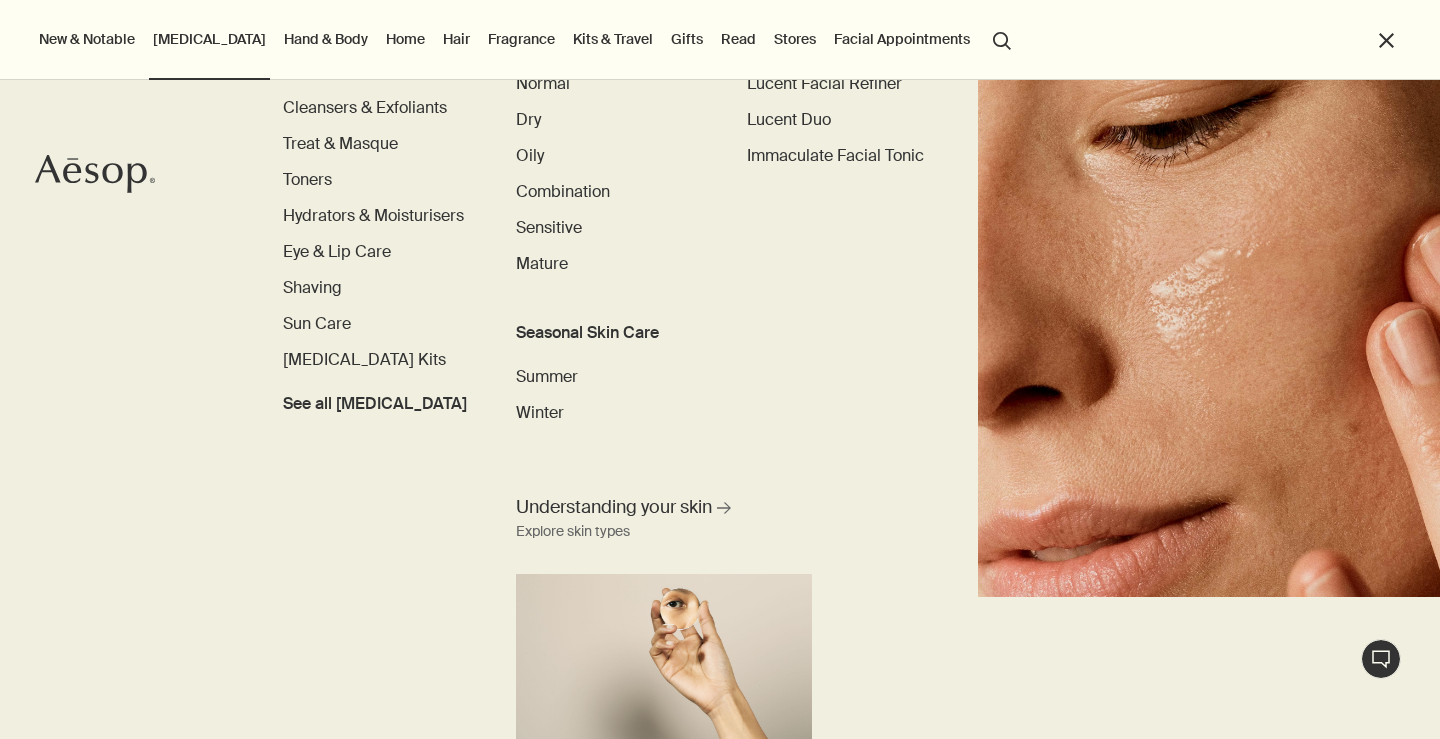 click on "Seasonal Skin Care" at bounding box center [610, 333] 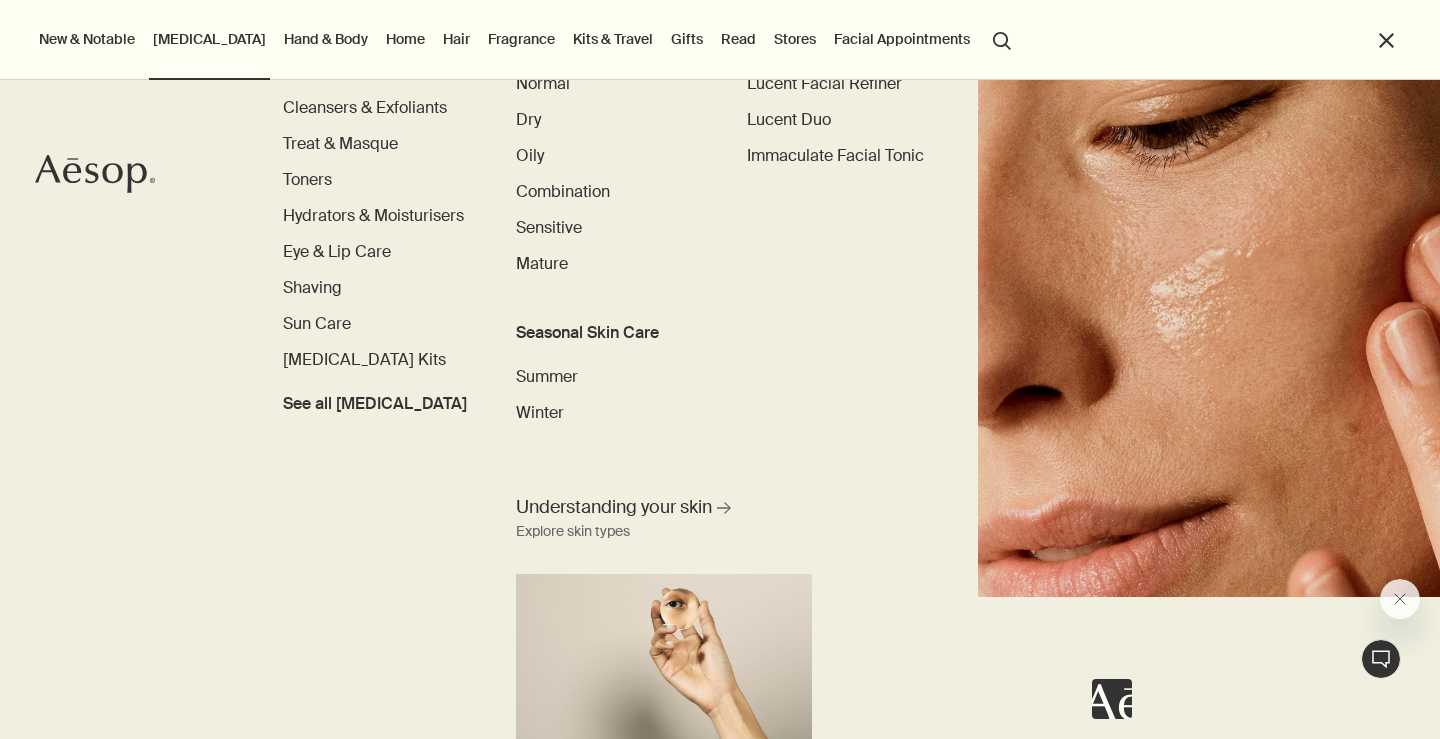 scroll, scrollTop: 0, scrollLeft: 0, axis: both 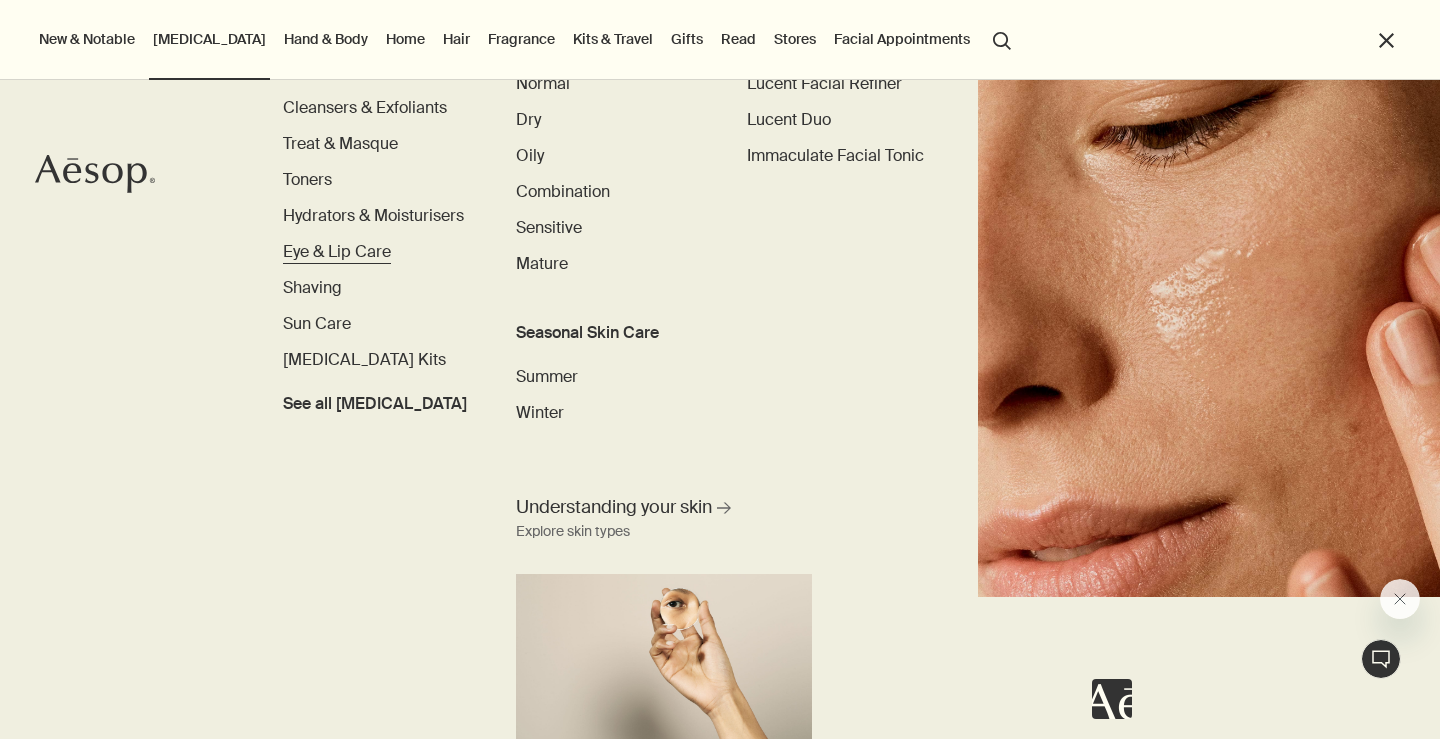 click on "Eye & Lip Care" at bounding box center [337, 251] 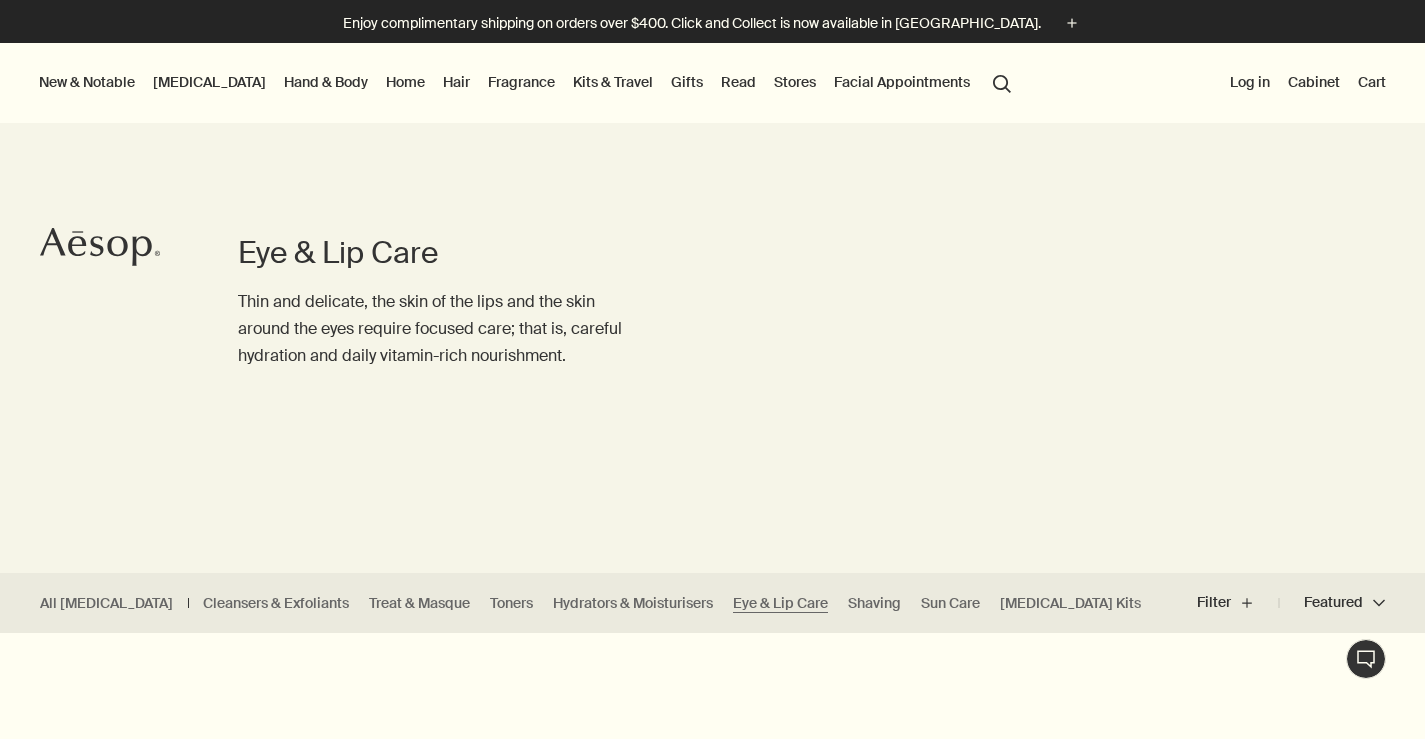 scroll, scrollTop: 0, scrollLeft: 0, axis: both 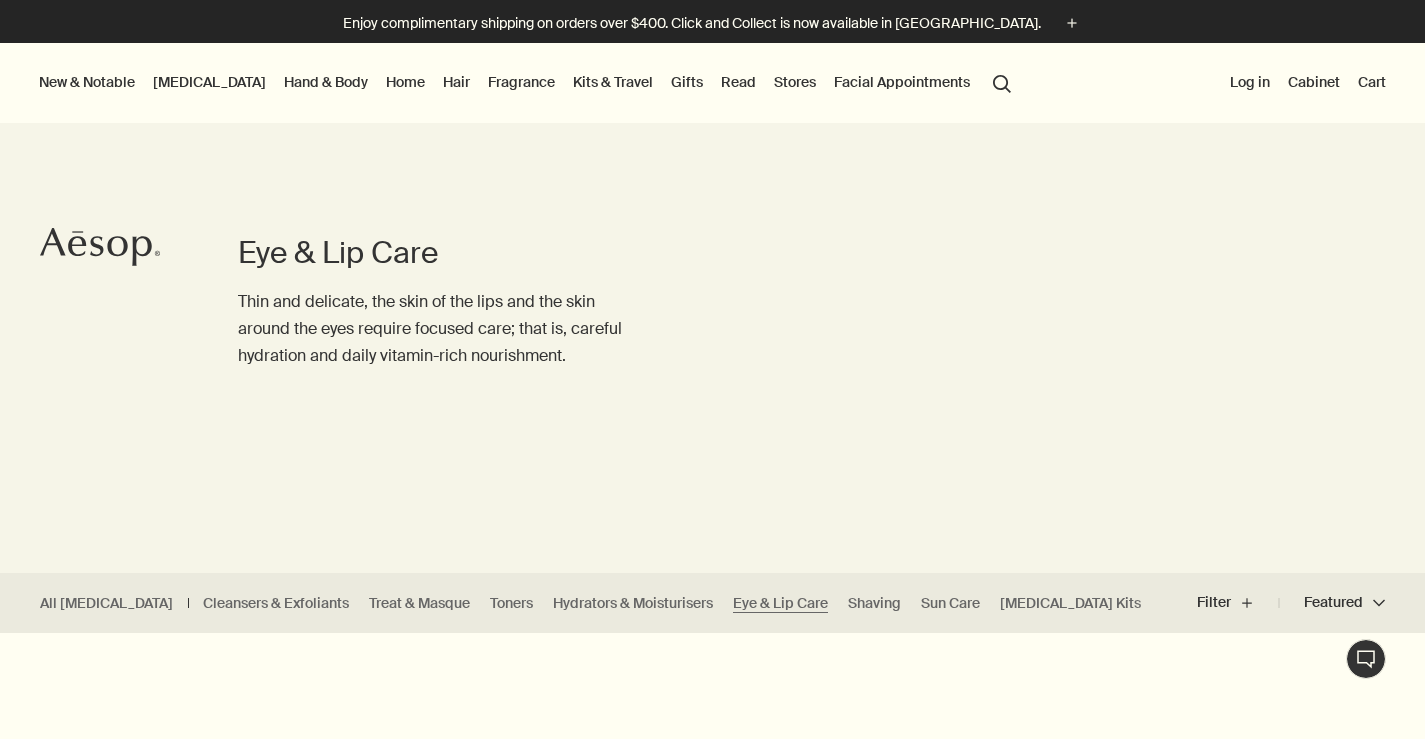 click on "[MEDICAL_DATA]" at bounding box center (209, 82) 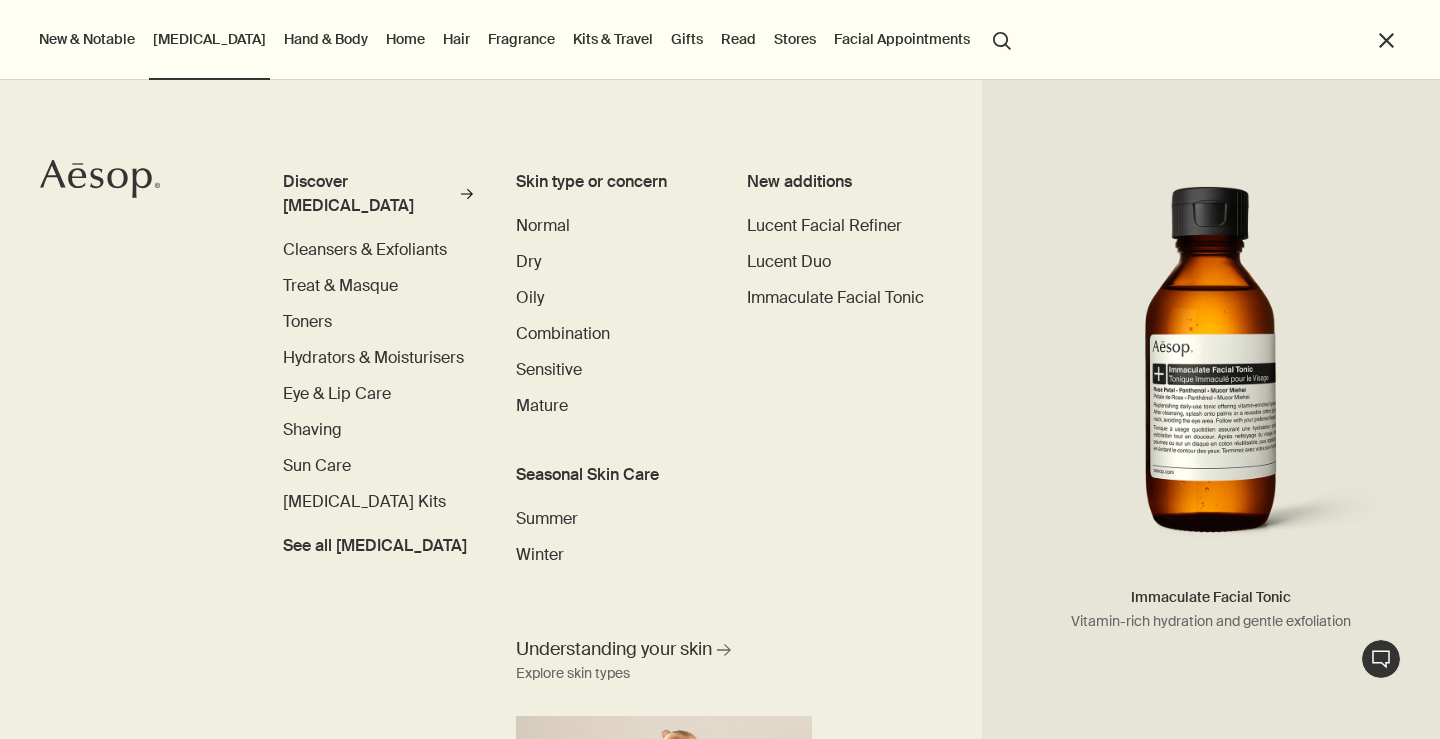 click on "Seasonal Skin Care" at bounding box center [610, 475] 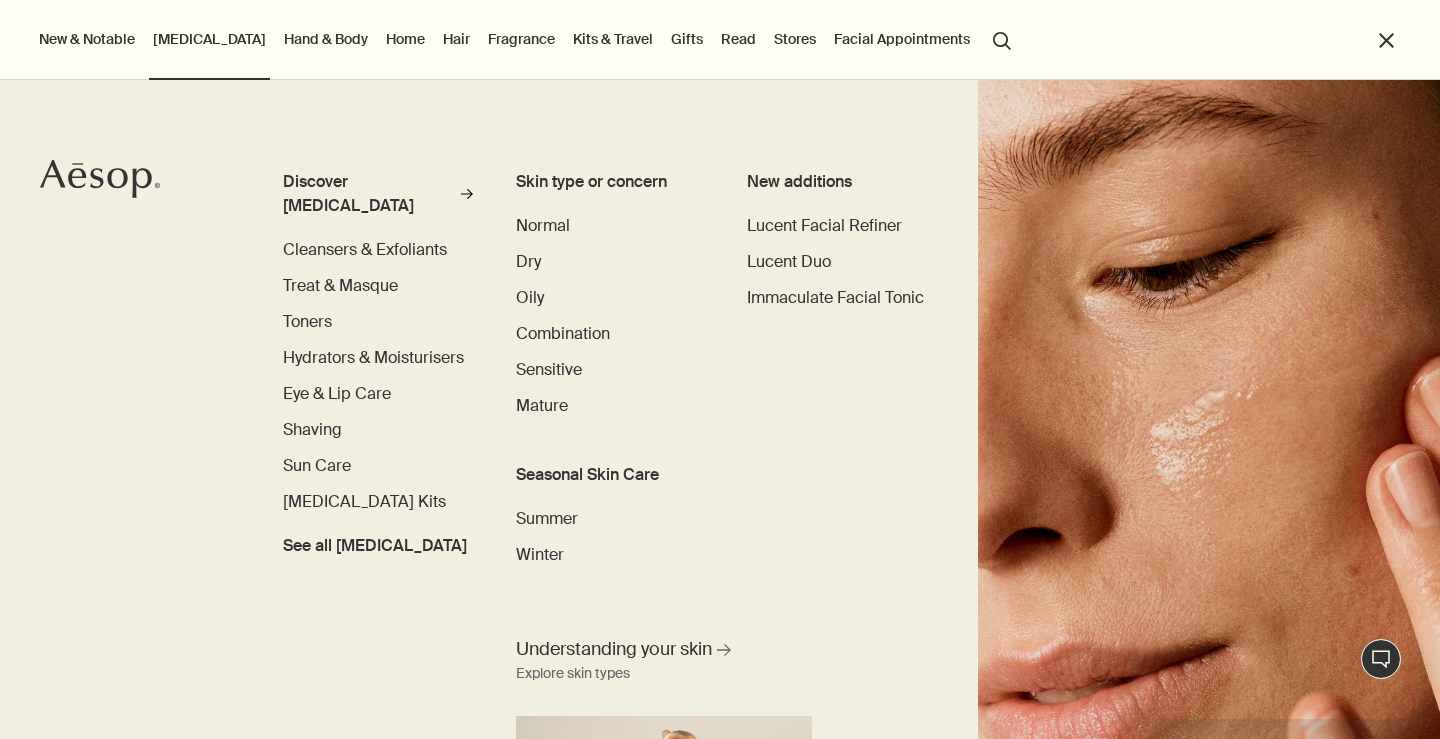 scroll, scrollTop: 0, scrollLeft: 0, axis: both 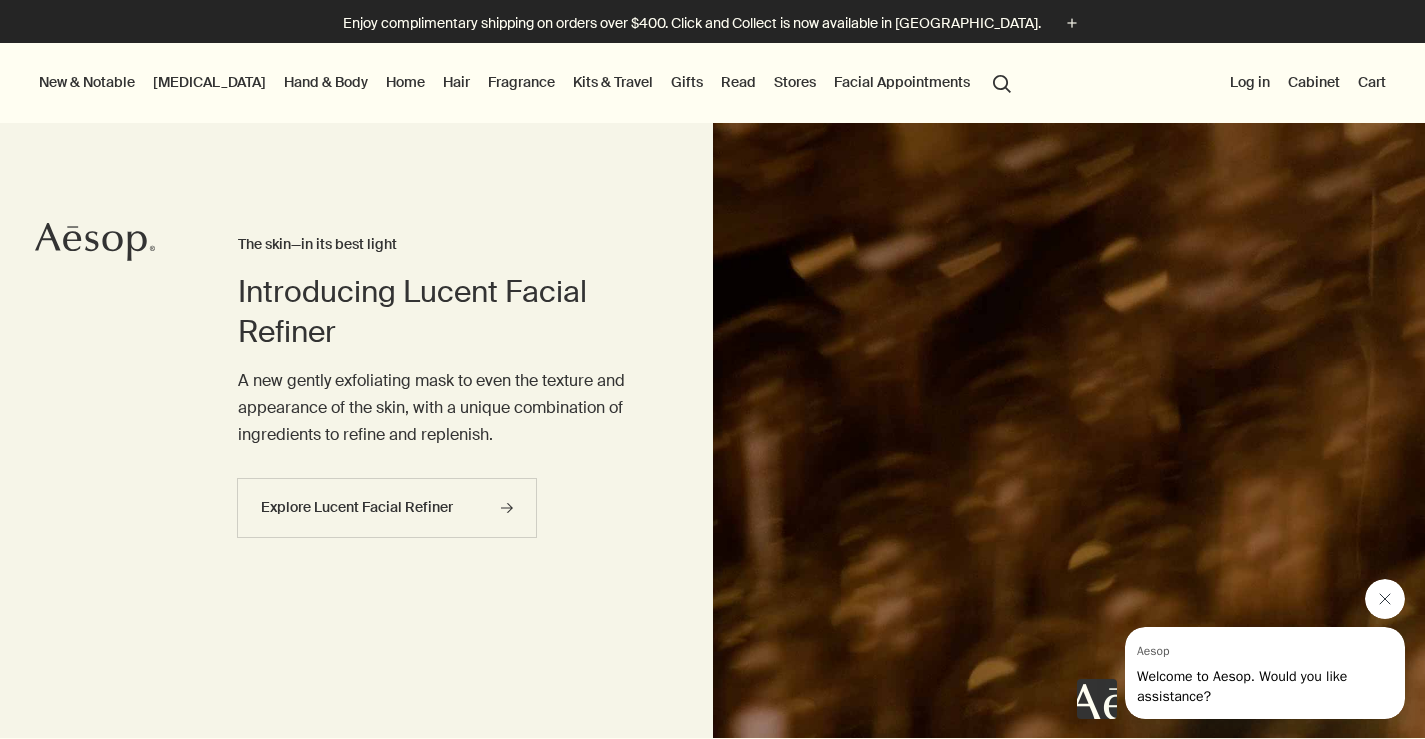 click 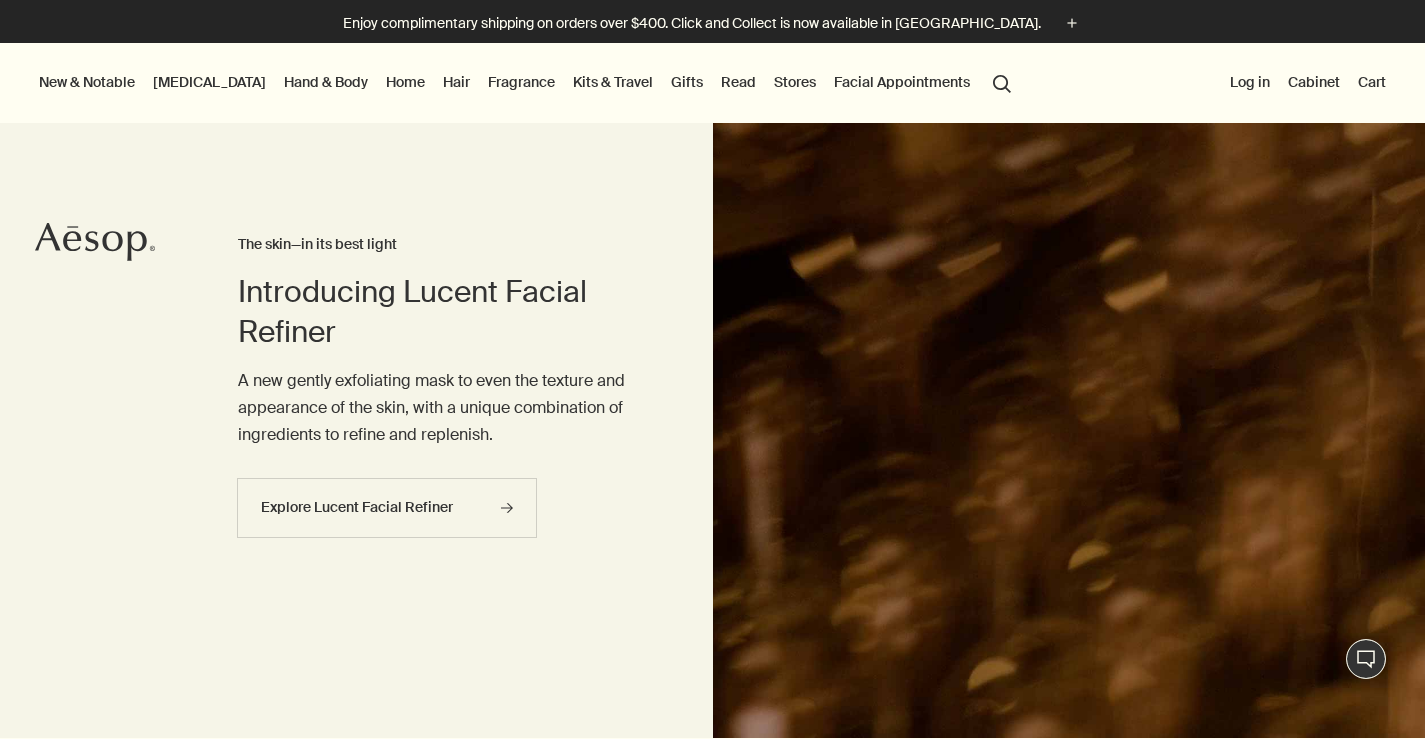 click on "[MEDICAL_DATA]" at bounding box center [209, 82] 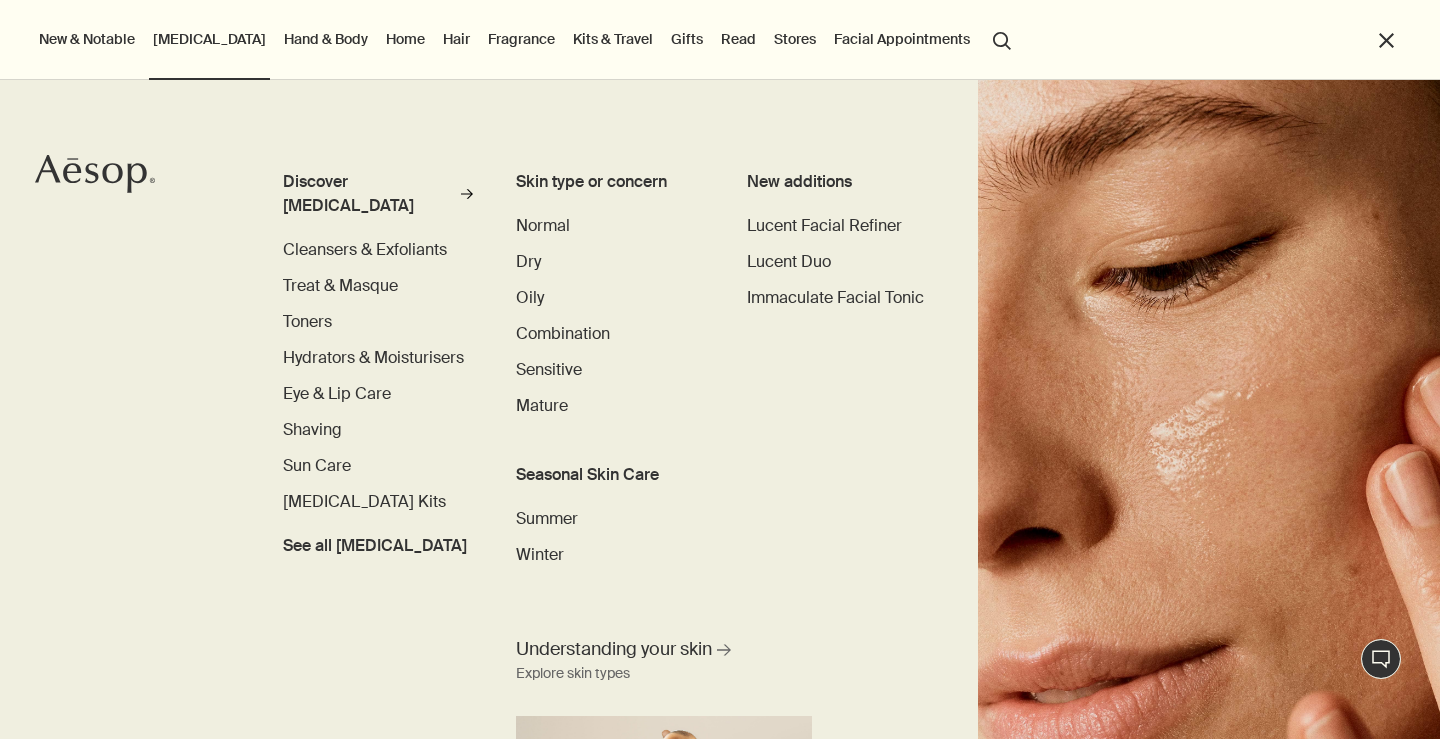 click on "Seasonal Skin Care" at bounding box center (610, 475) 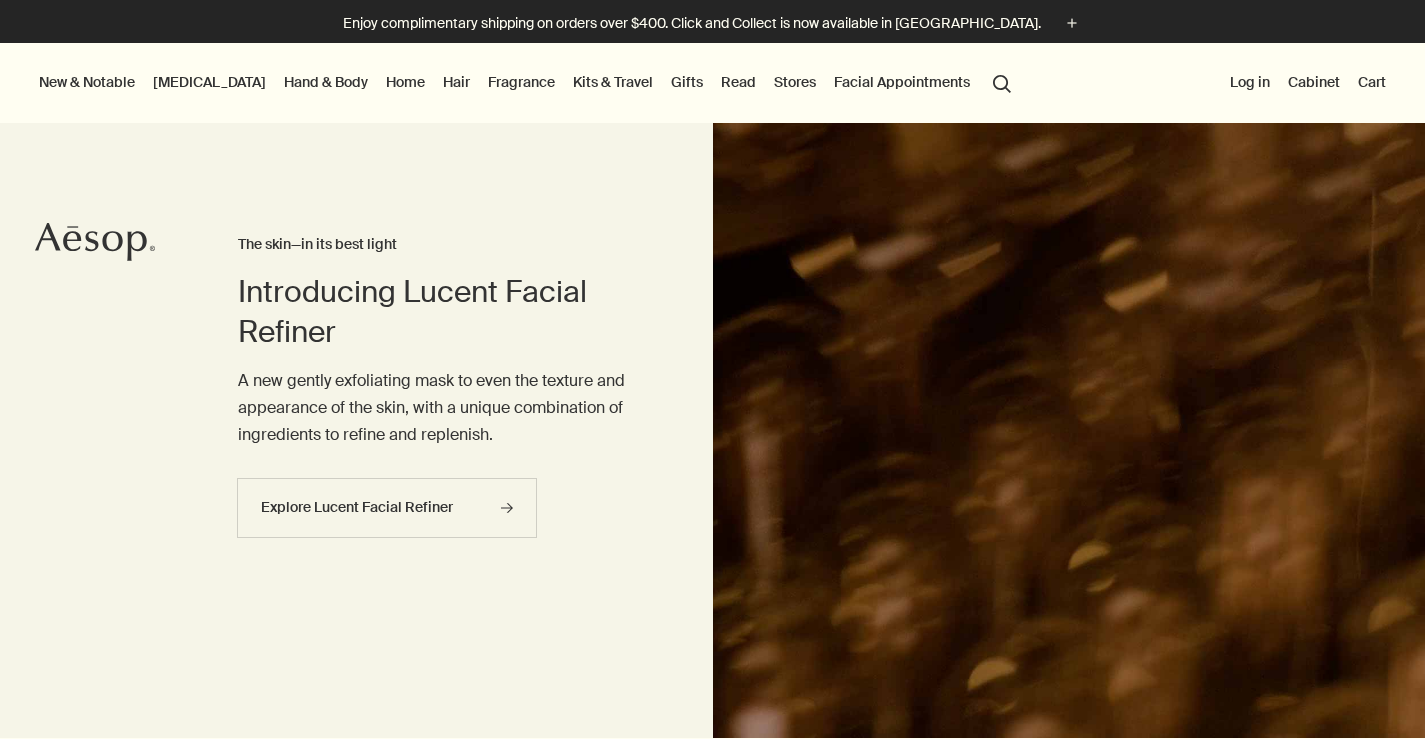 scroll, scrollTop: 0, scrollLeft: 0, axis: both 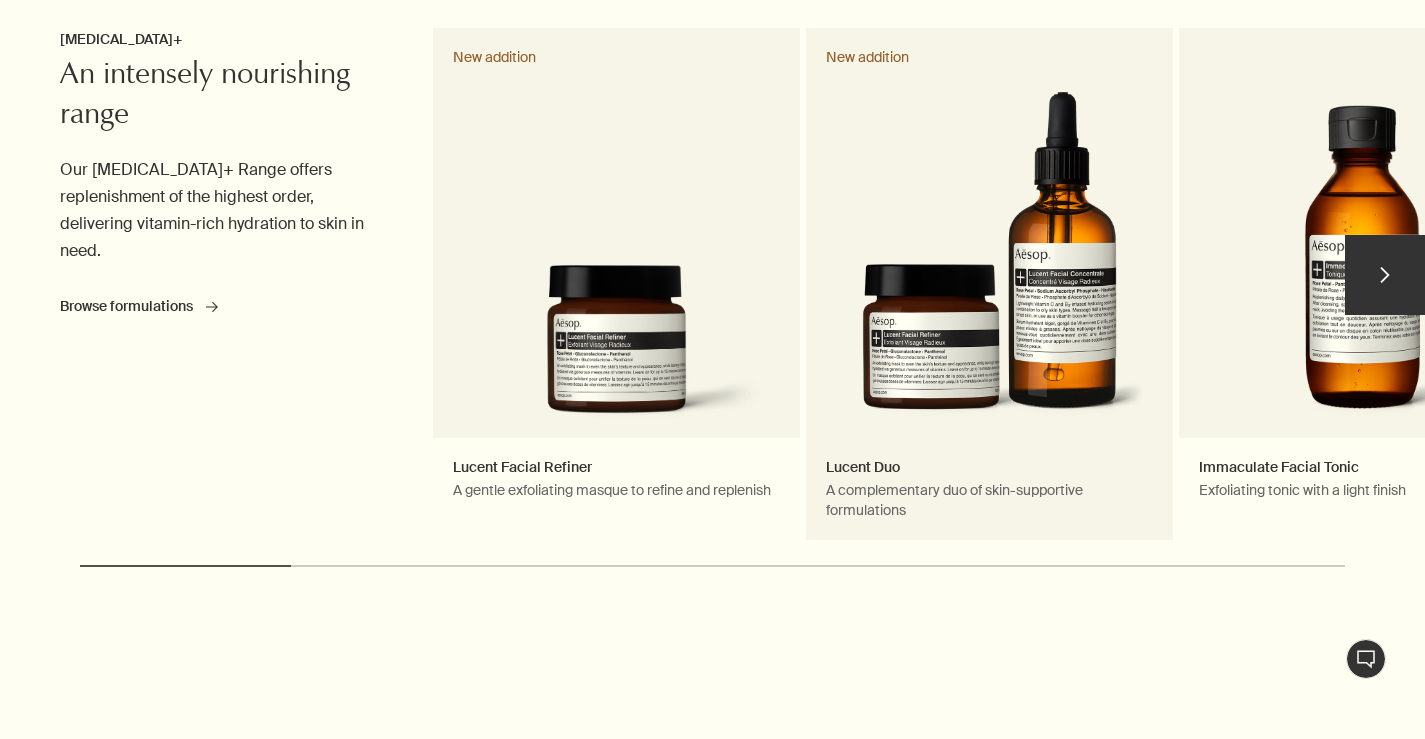 click on "Lucent Duo A complementary duo of skin-supportive formulations New addition" at bounding box center [989, 284] 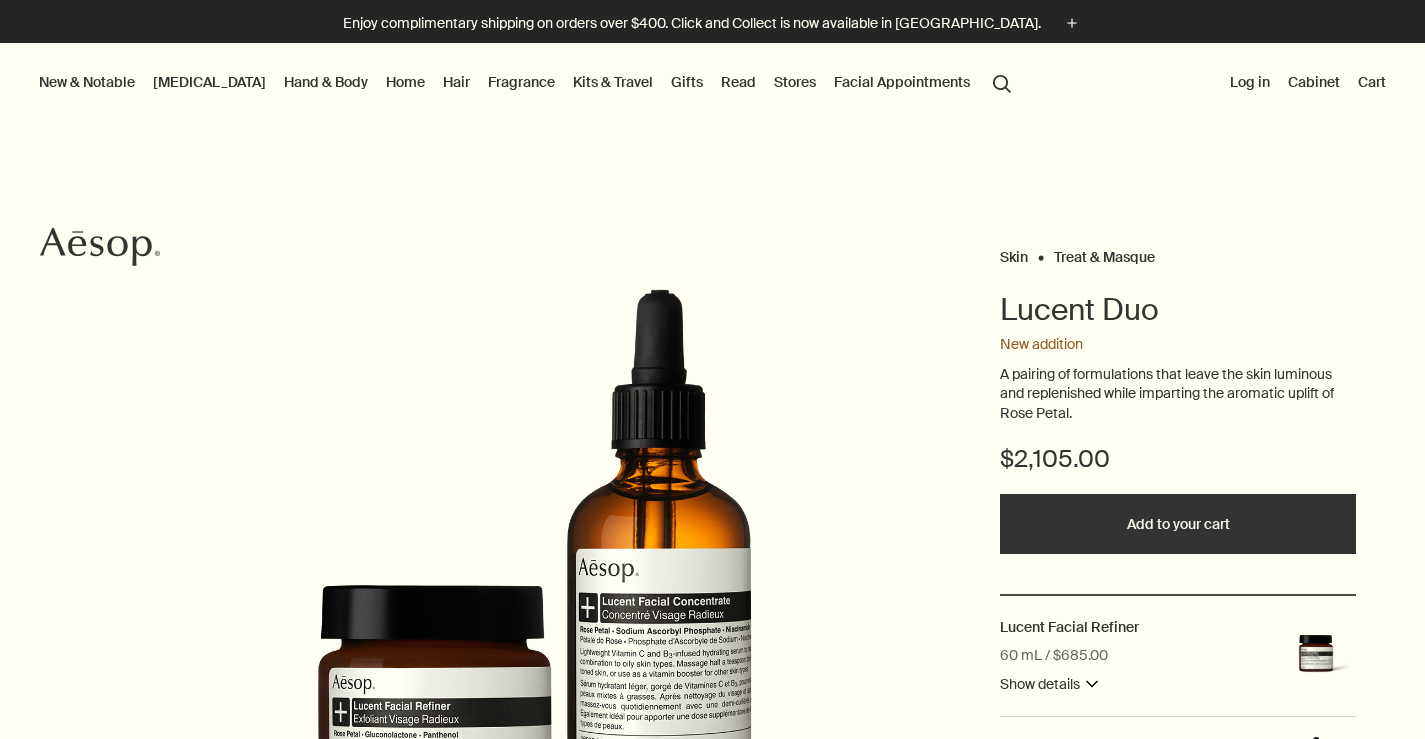 scroll, scrollTop: 0, scrollLeft: 0, axis: both 